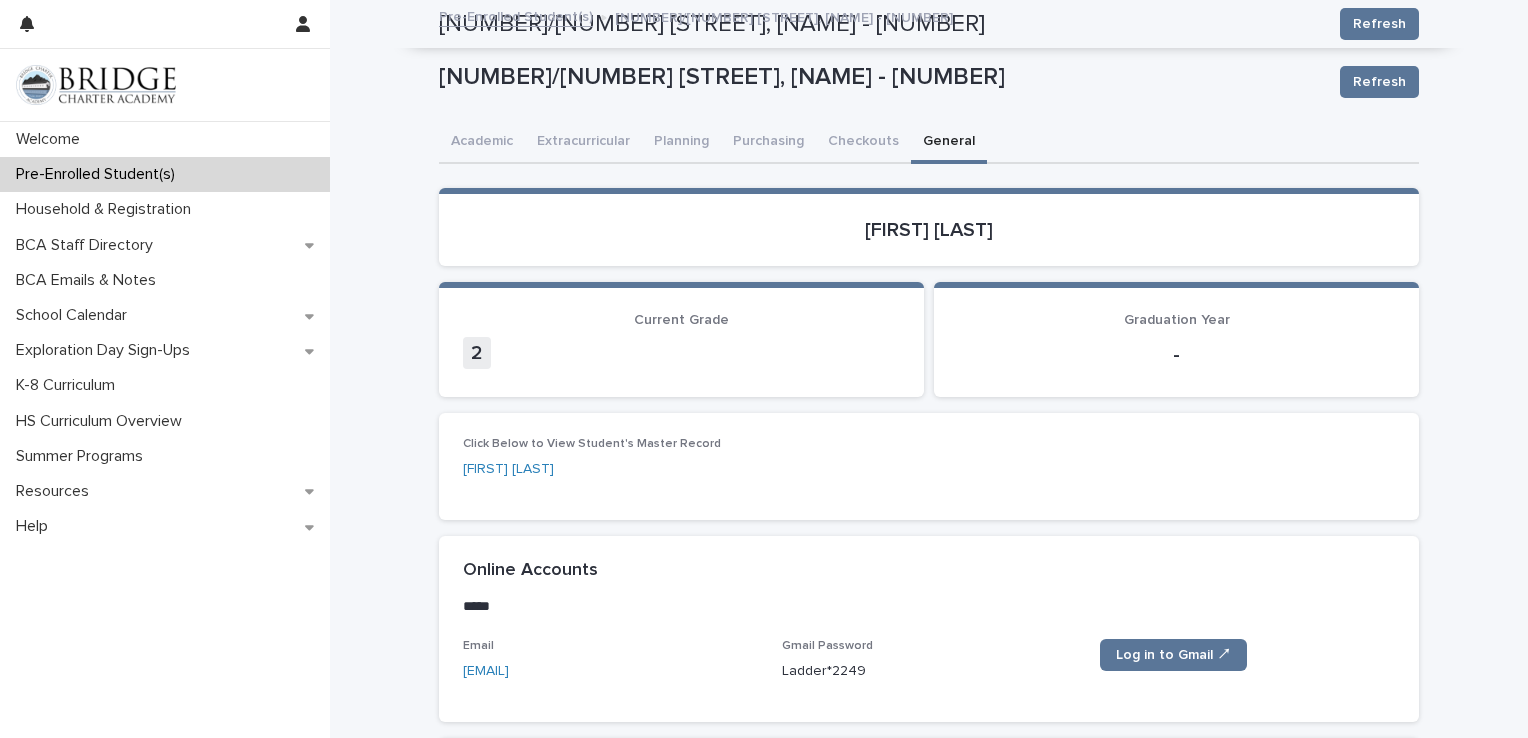 scroll, scrollTop: 0, scrollLeft: 0, axis: both 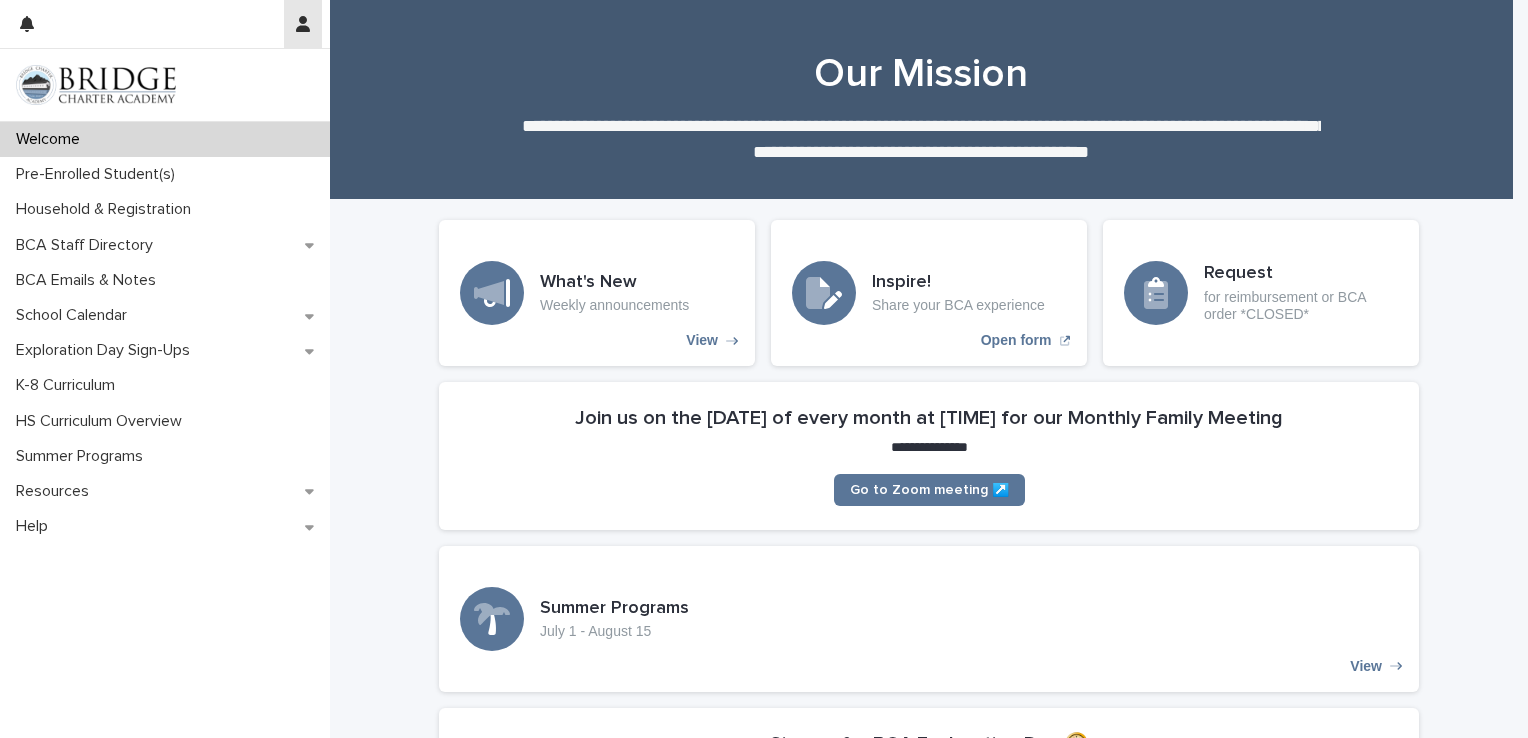 click at bounding box center (303, 24) 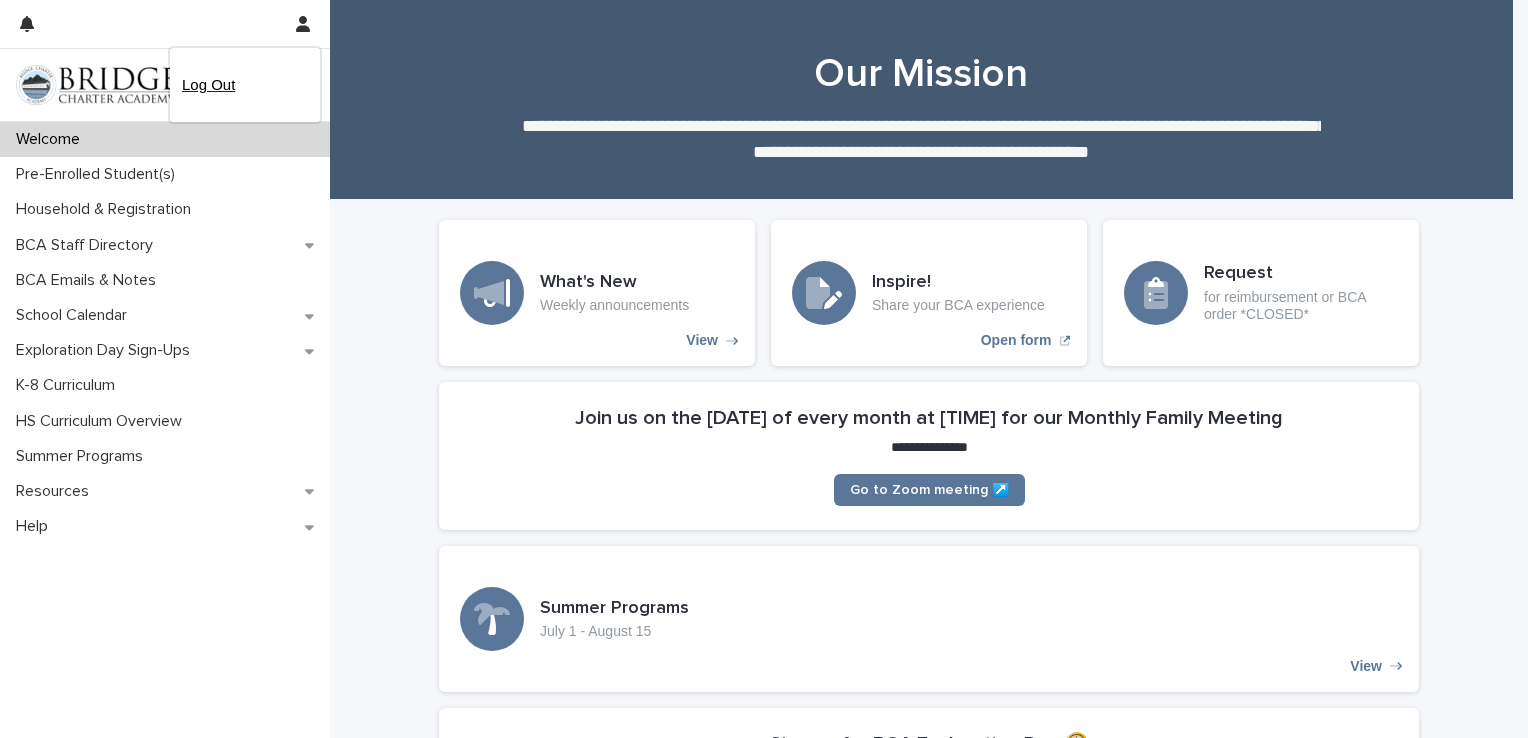 click on "Log Out" at bounding box center [245, 85] 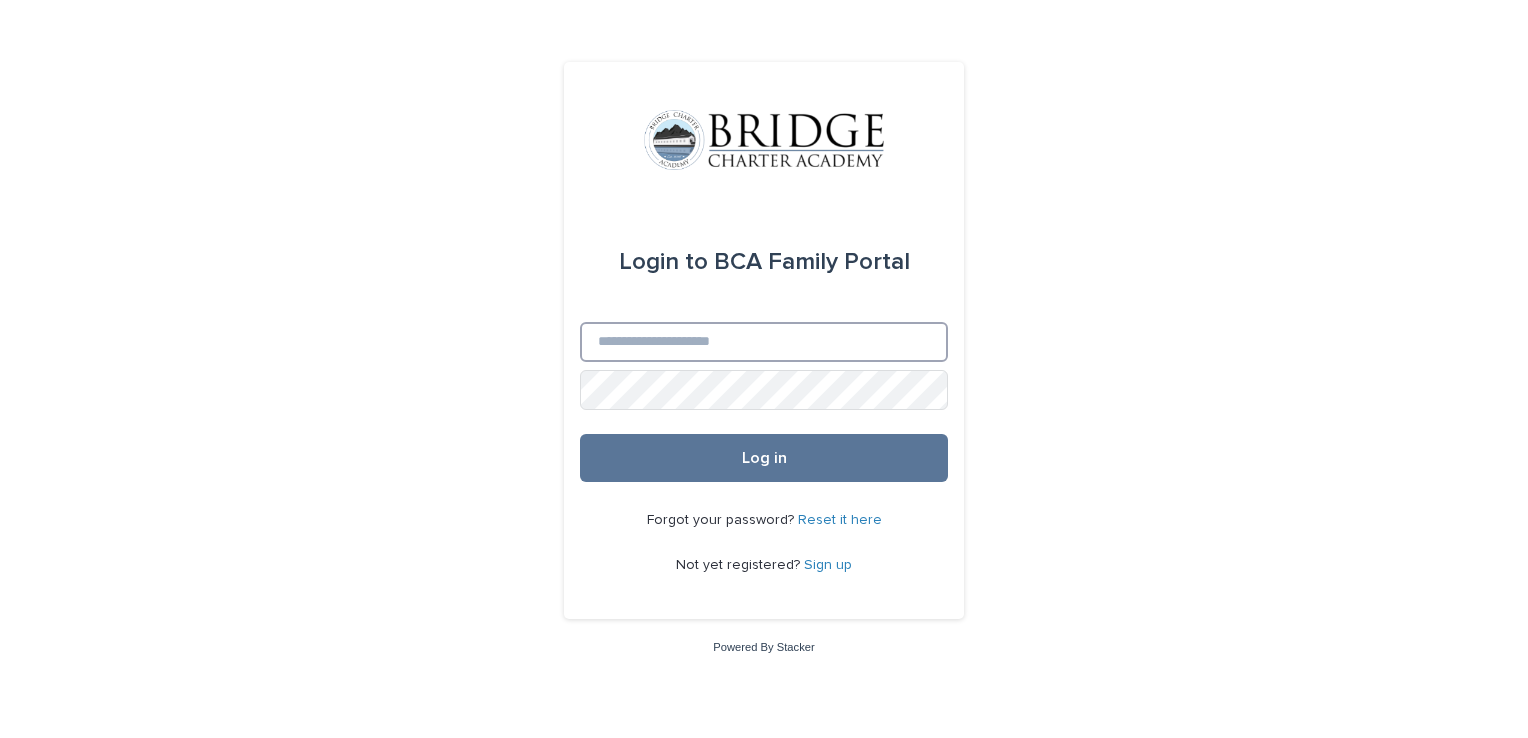 click on "Email" at bounding box center [764, 342] 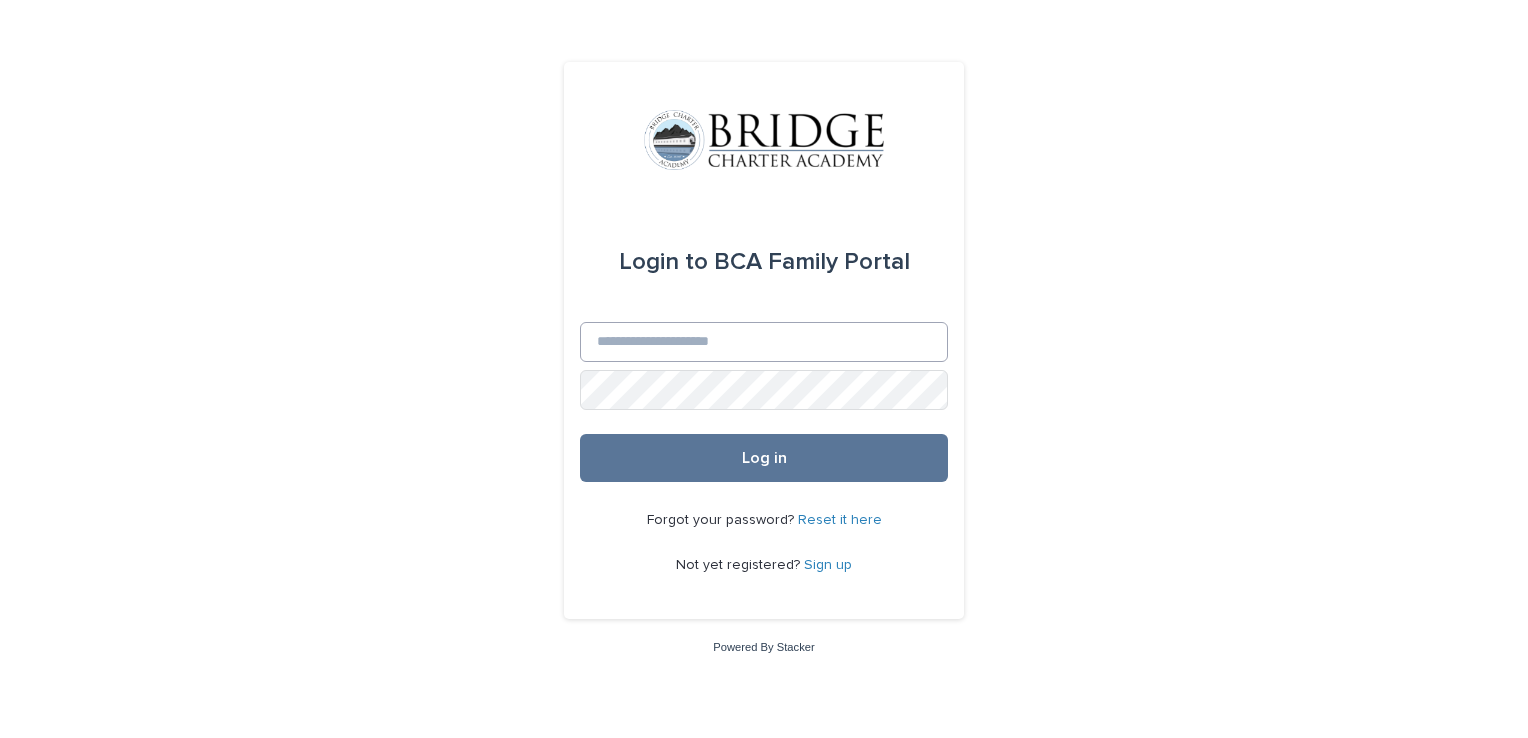 click on "Email" at bounding box center (764, 342) 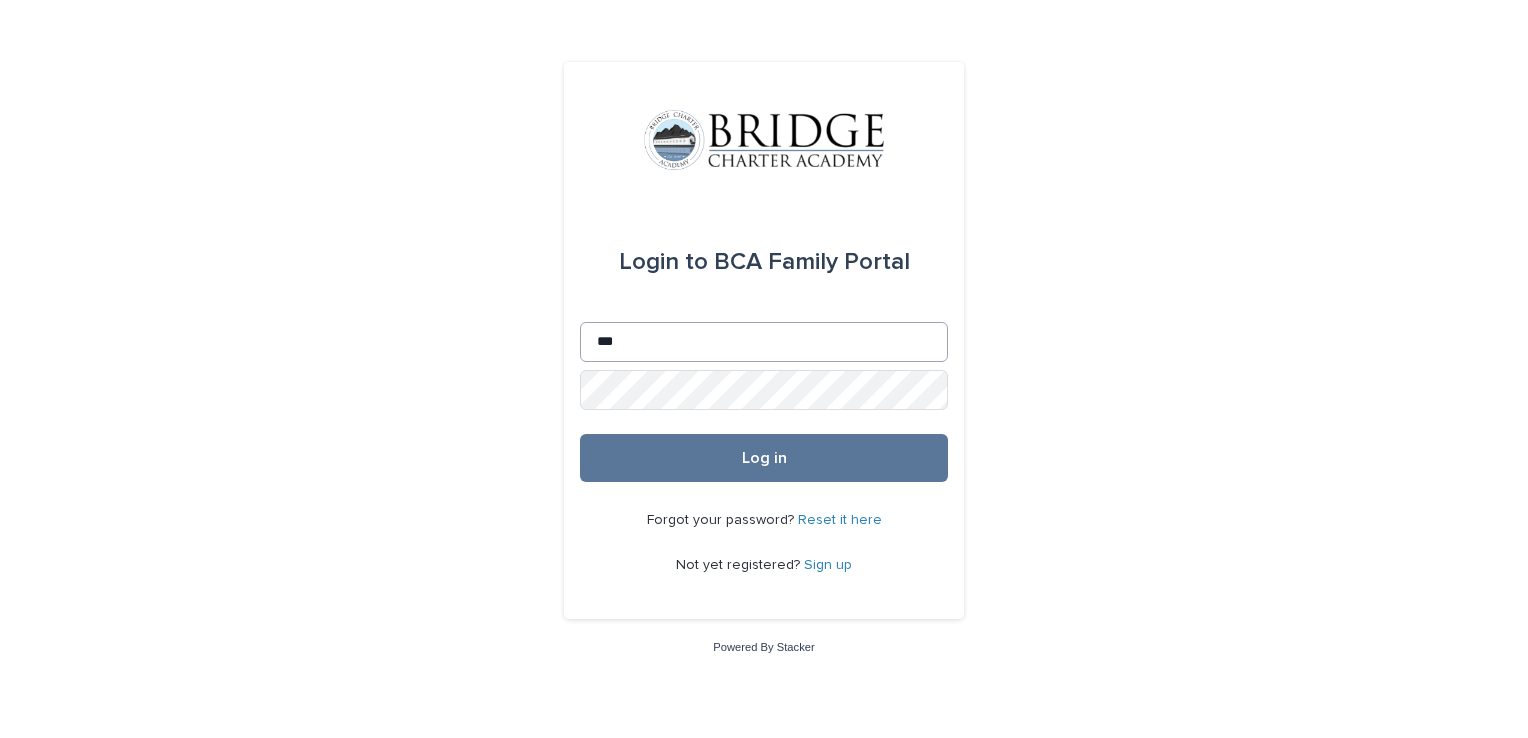 type on "**********" 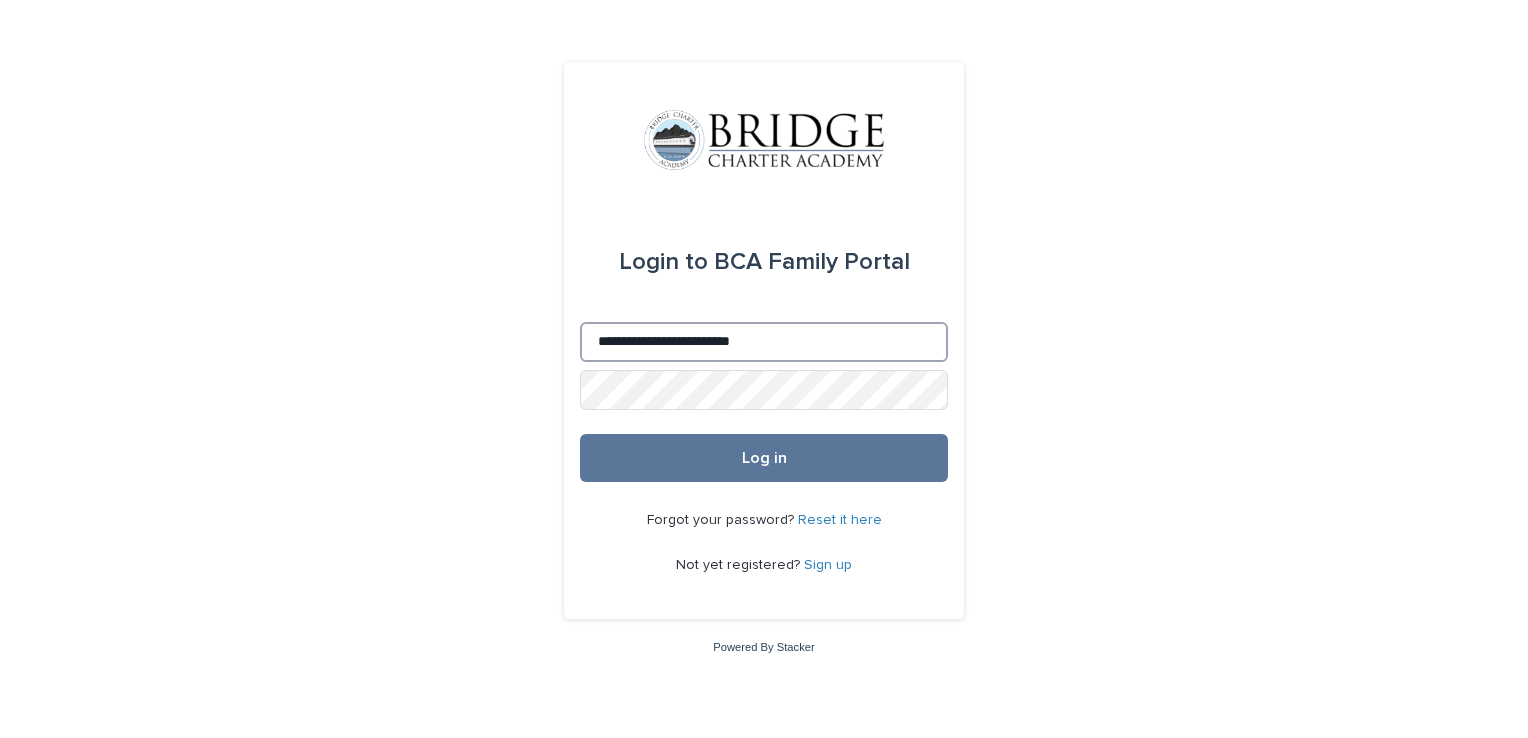 drag, startPoint x: 832, startPoint y: 345, endPoint x: 515, endPoint y: 328, distance: 317.4555 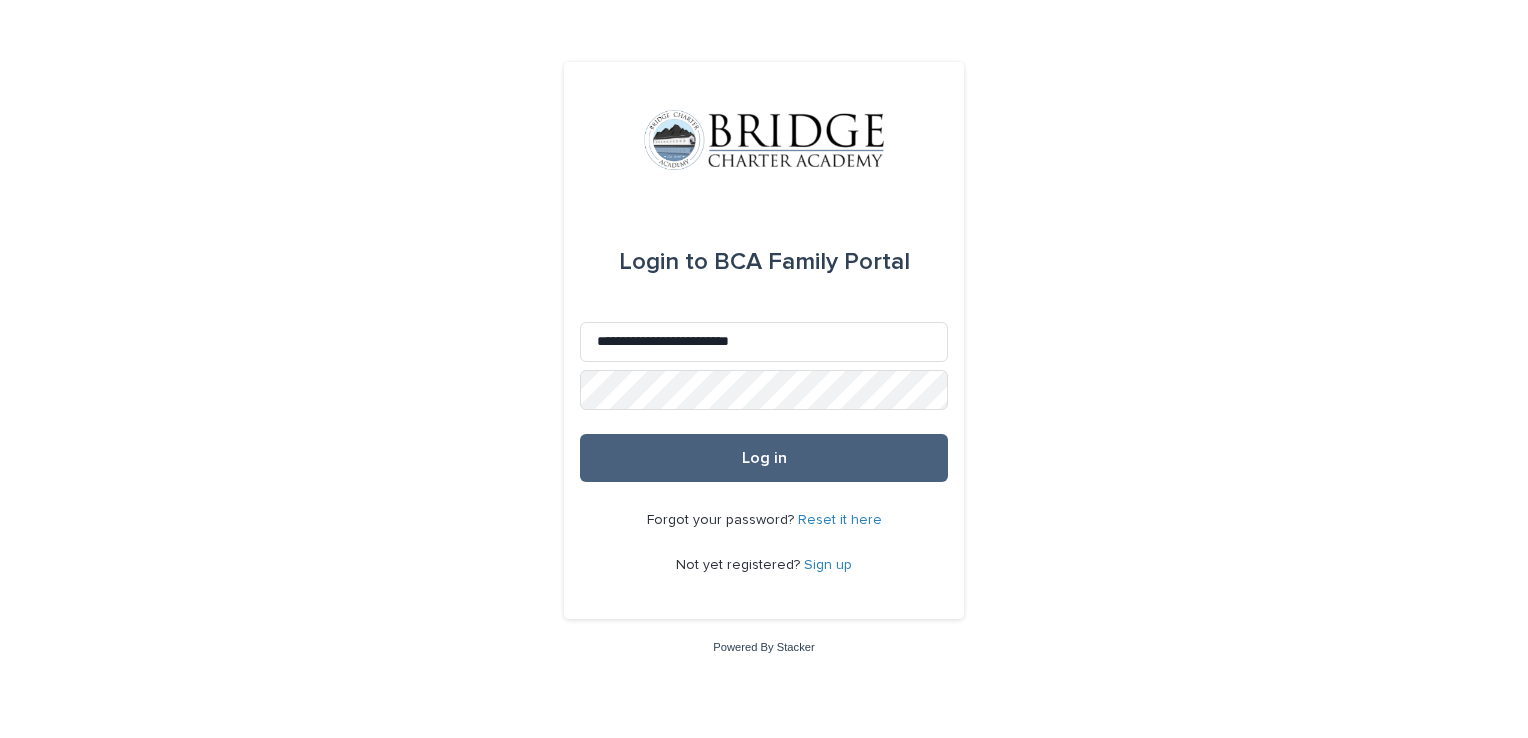 drag, startPoint x: 460, startPoint y: 443, endPoint x: 600, endPoint y: 453, distance: 140.35669 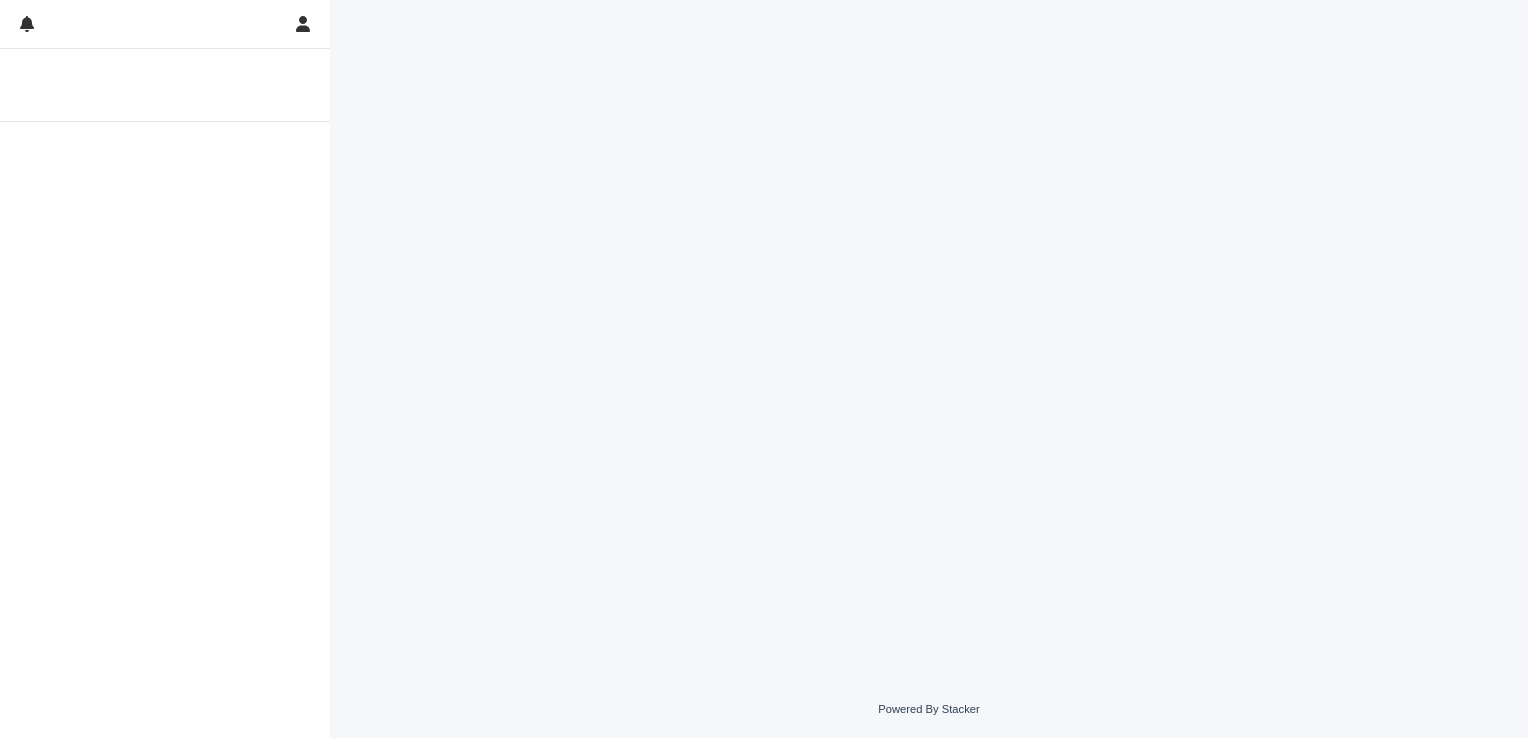 scroll, scrollTop: 0, scrollLeft: 0, axis: both 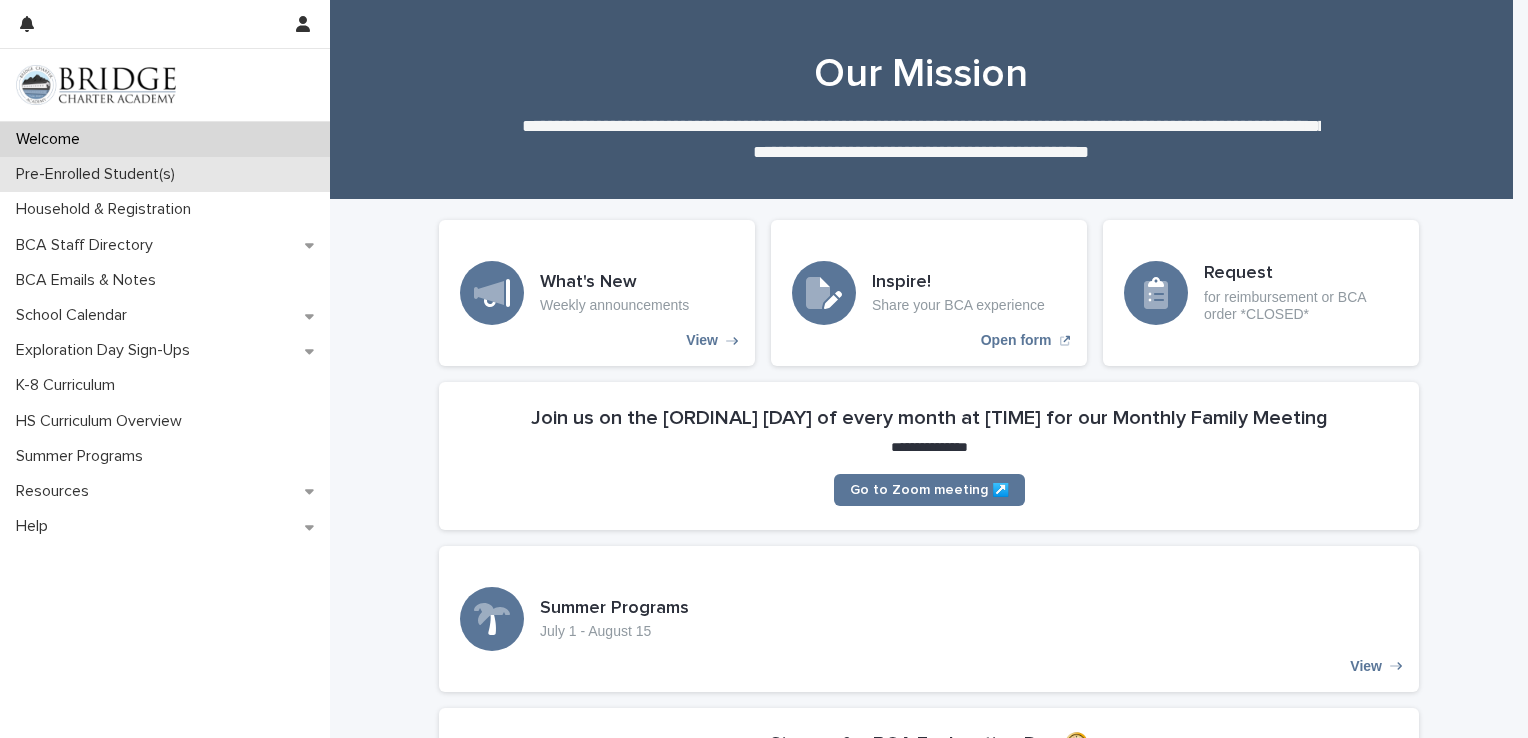 click on "Pre-Enrolled Student(s)" at bounding box center [165, 174] 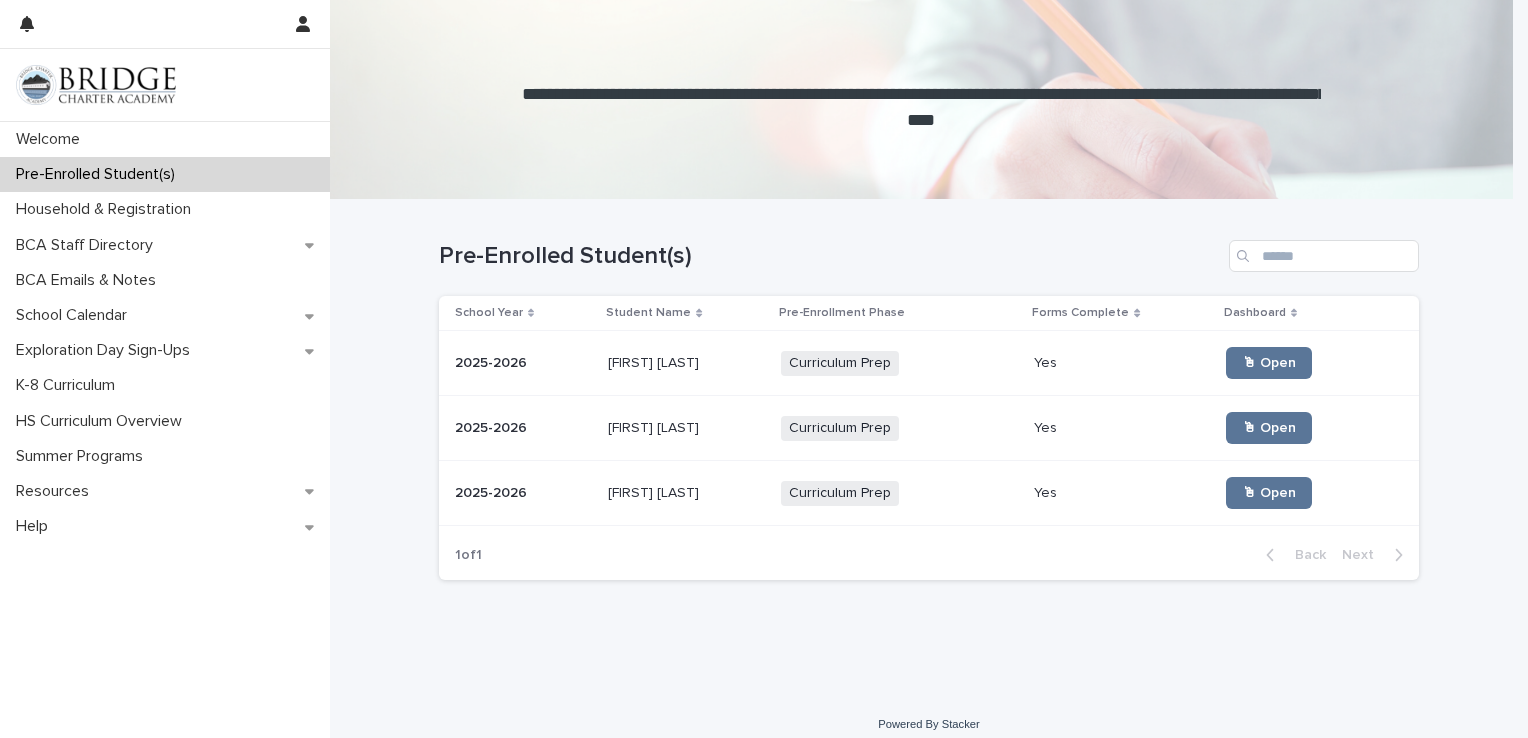 click on "Thaddius Vanderwall" at bounding box center [655, 361] 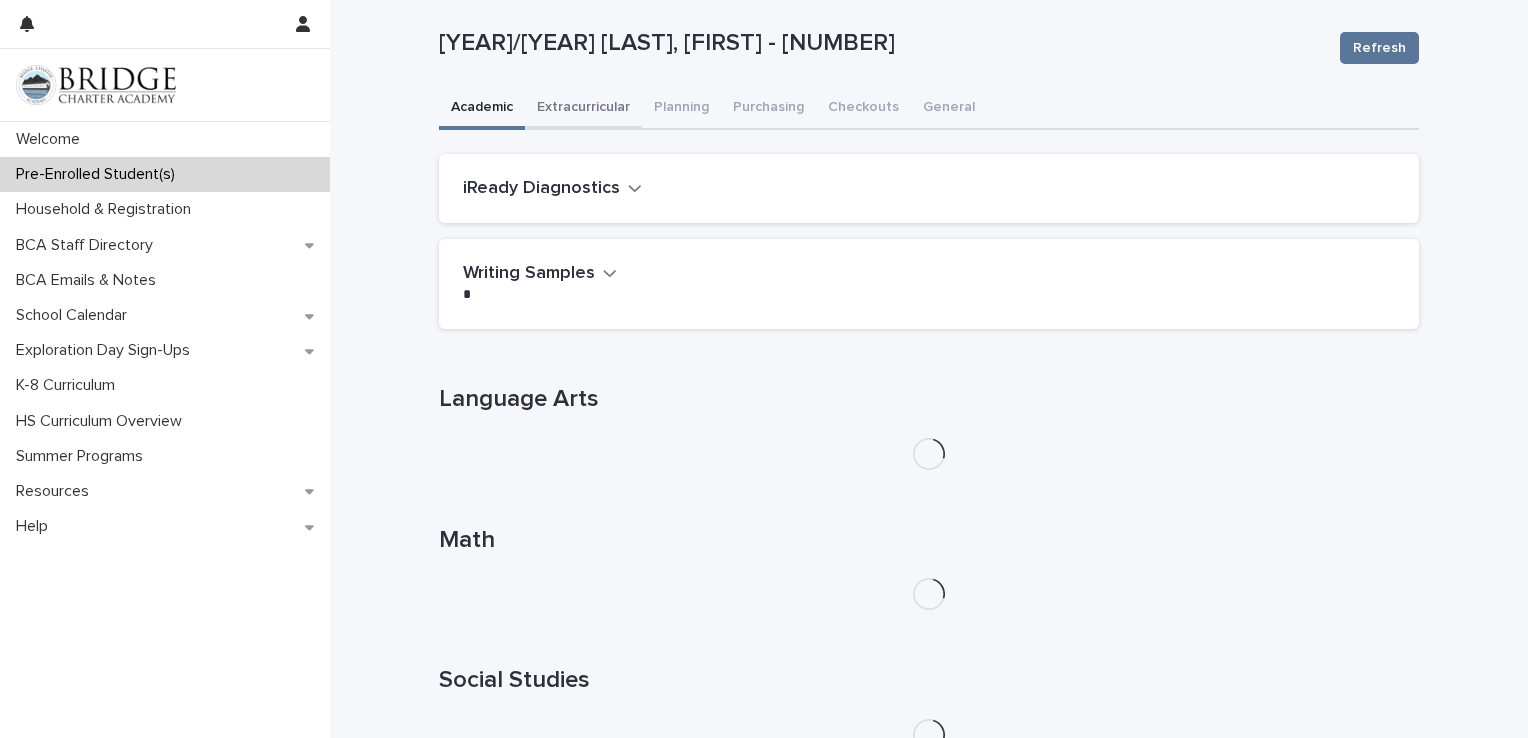 scroll, scrollTop: 0, scrollLeft: 0, axis: both 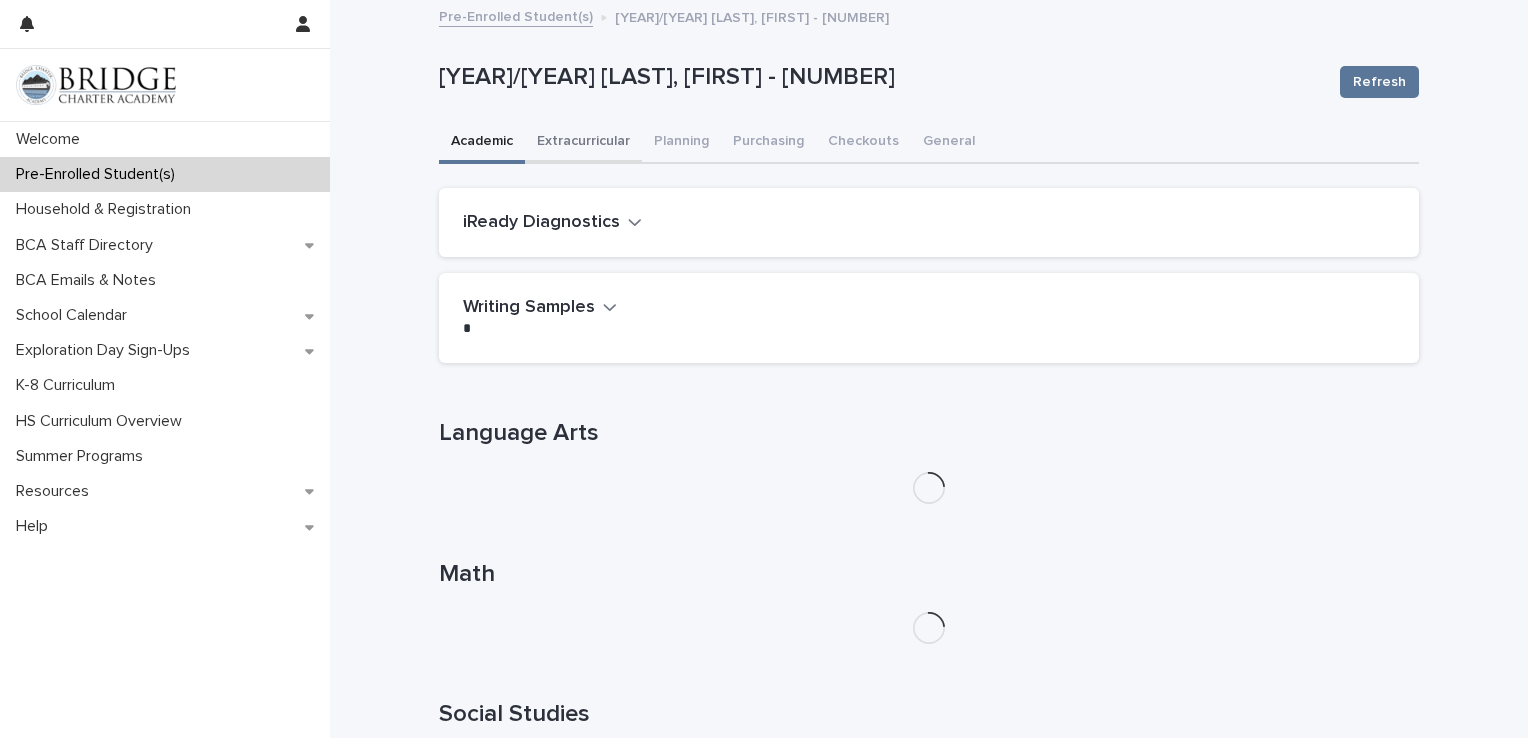 click on "Extracurricular" at bounding box center [583, 143] 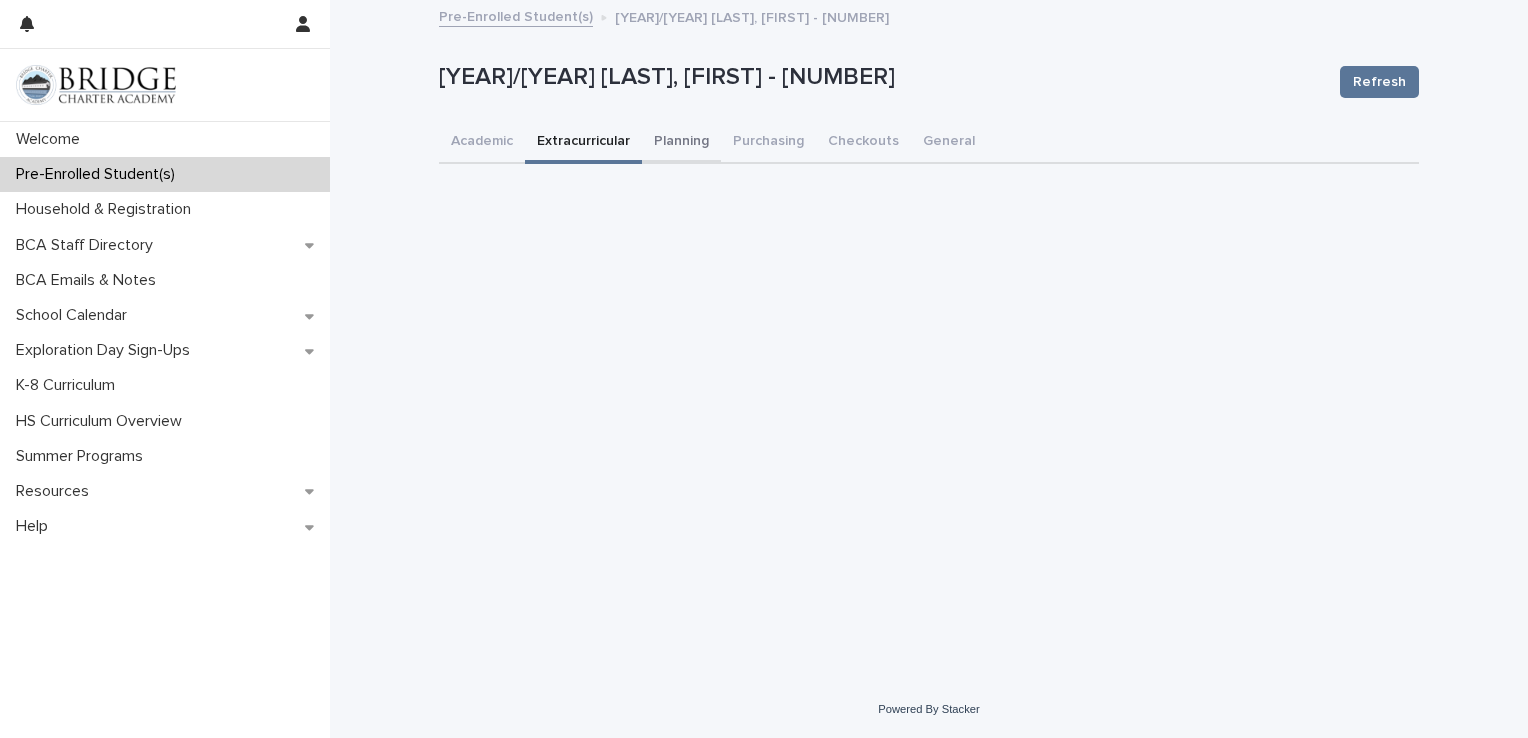 click on "Planning" at bounding box center [681, 143] 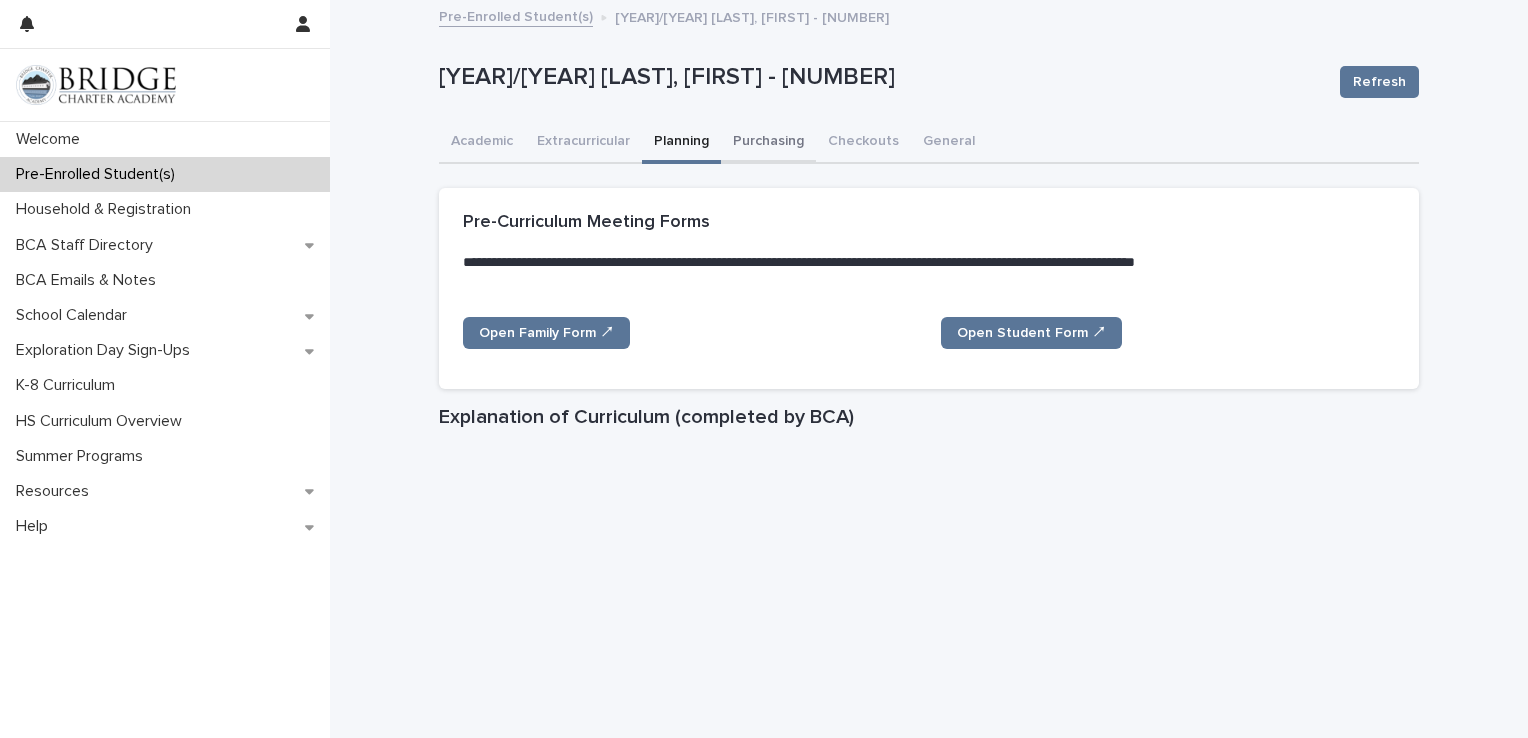 click on "Purchasing" at bounding box center (768, 143) 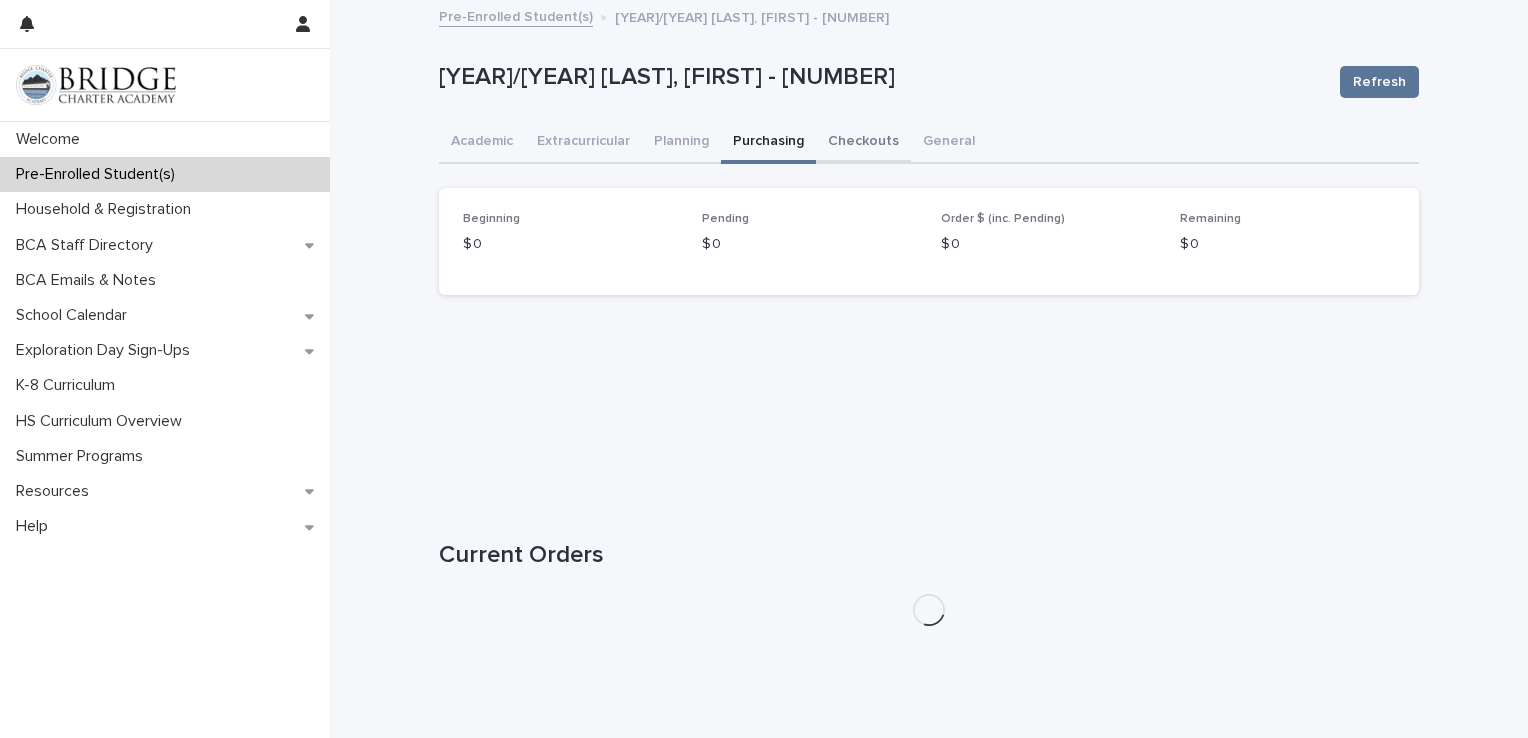 click on "Checkouts" at bounding box center (863, 143) 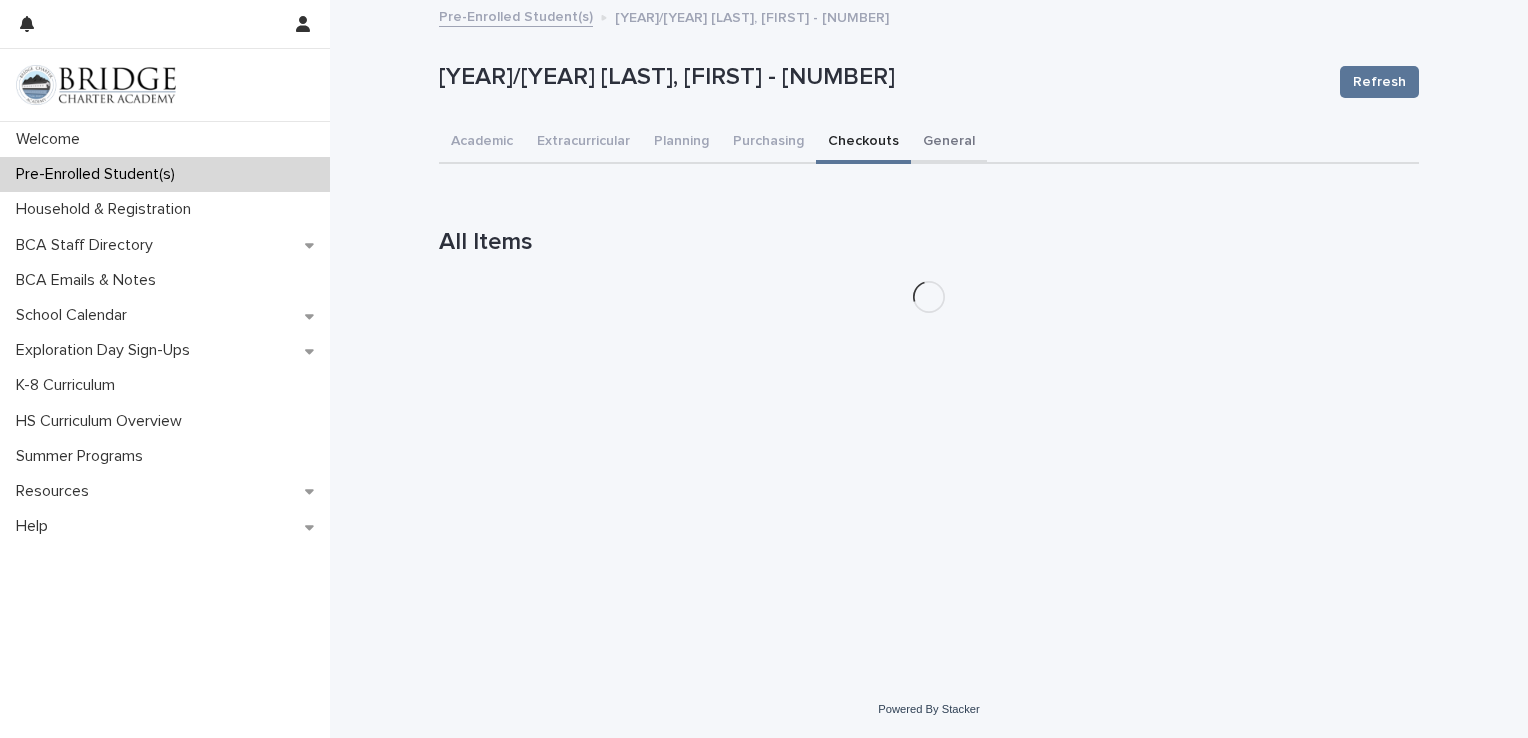 click on "General" at bounding box center (949, 143) 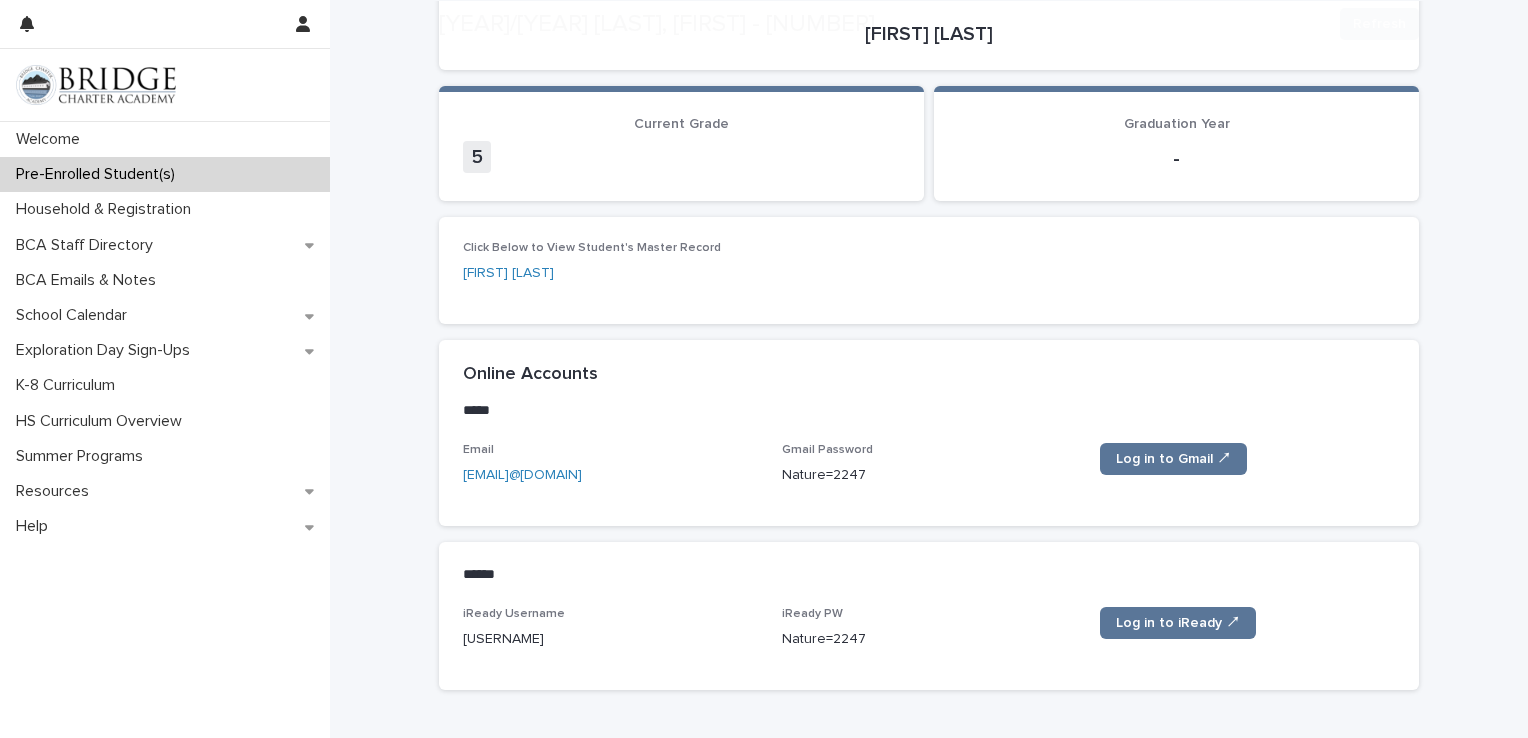 scroll, scrollTop: 200, scrollLeft: 0, axis: vertical 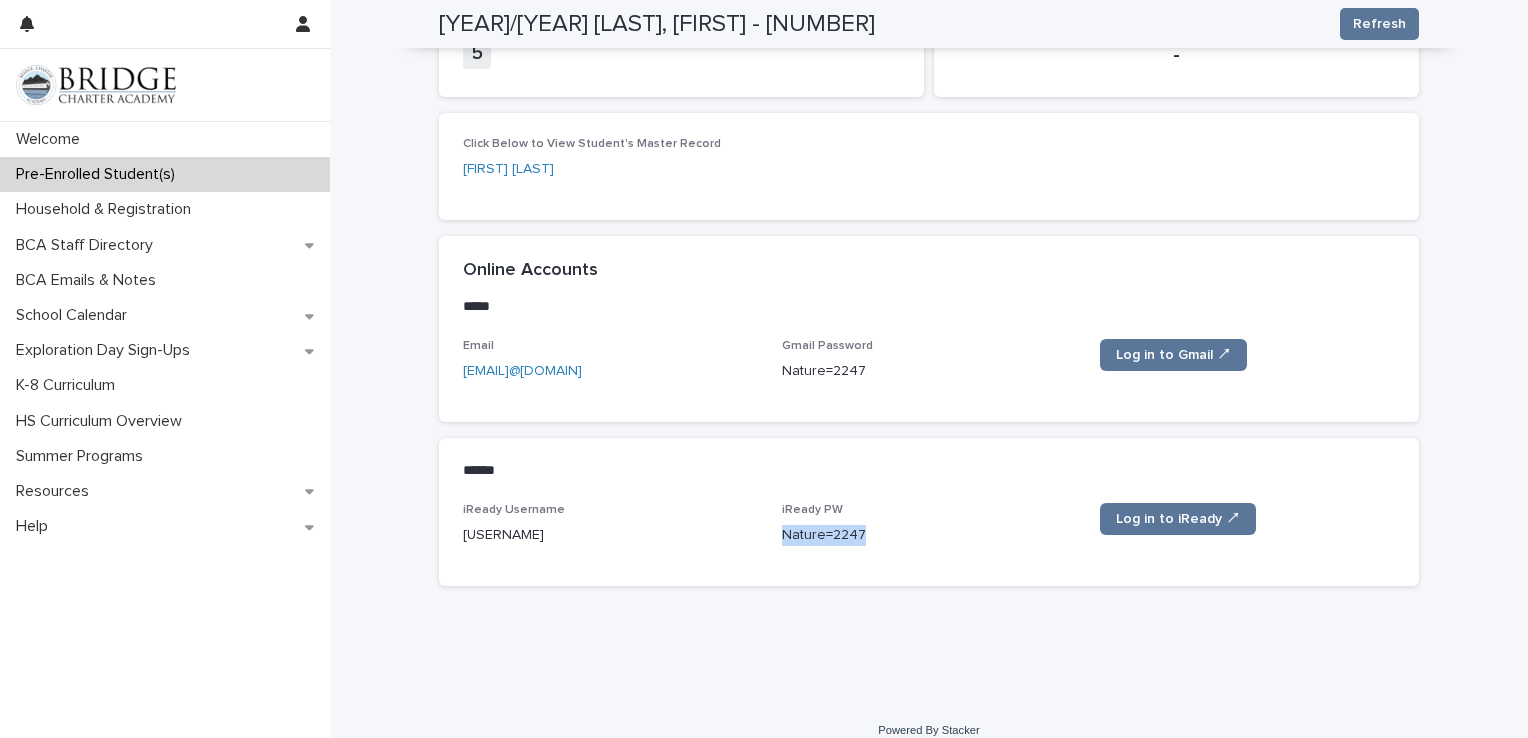 drag, startPoint x: 871, startPoint y: 536, endPoint x: 776, endPoint y: 534, distance: 95.02105 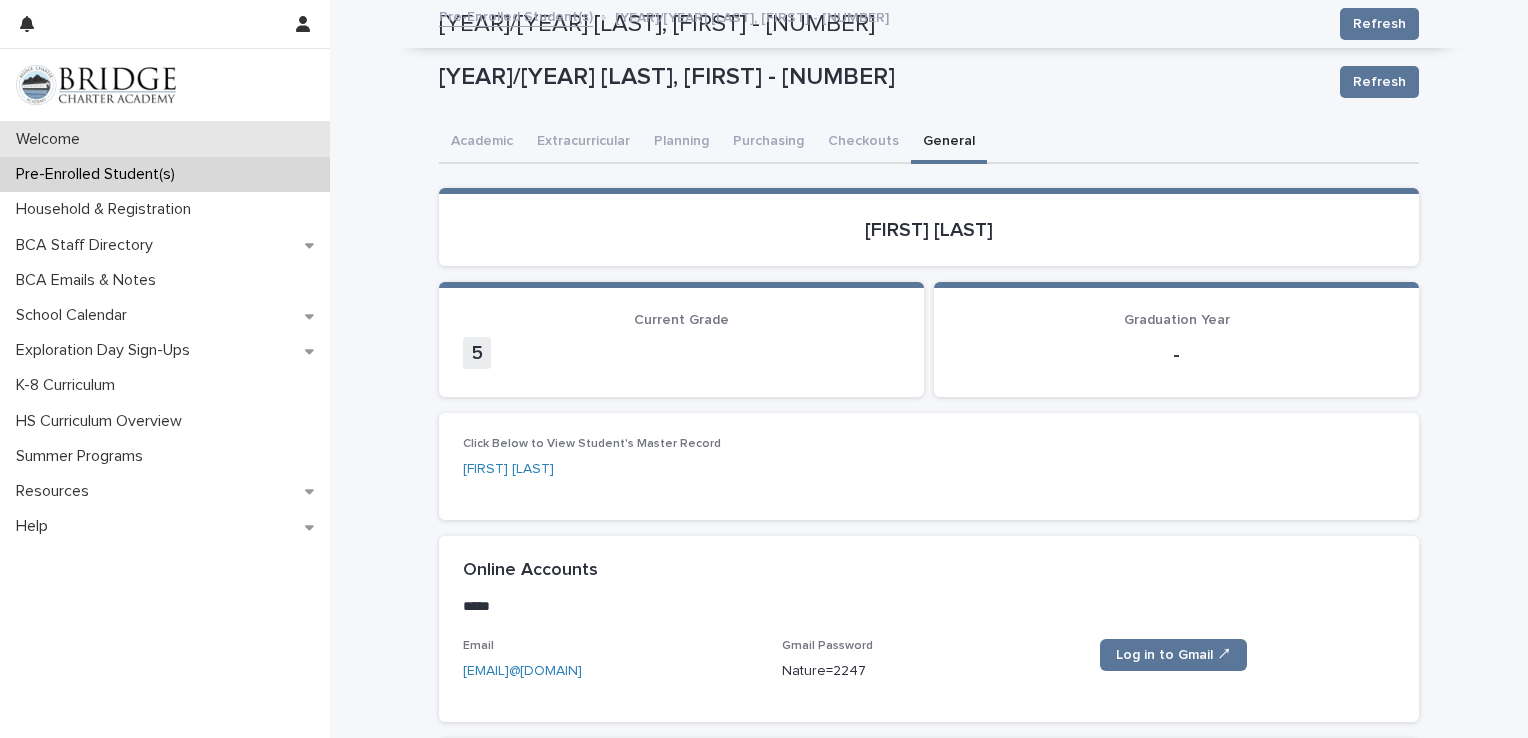 scroll, scrollTop: 0, scrollLeft: 0, axis: both 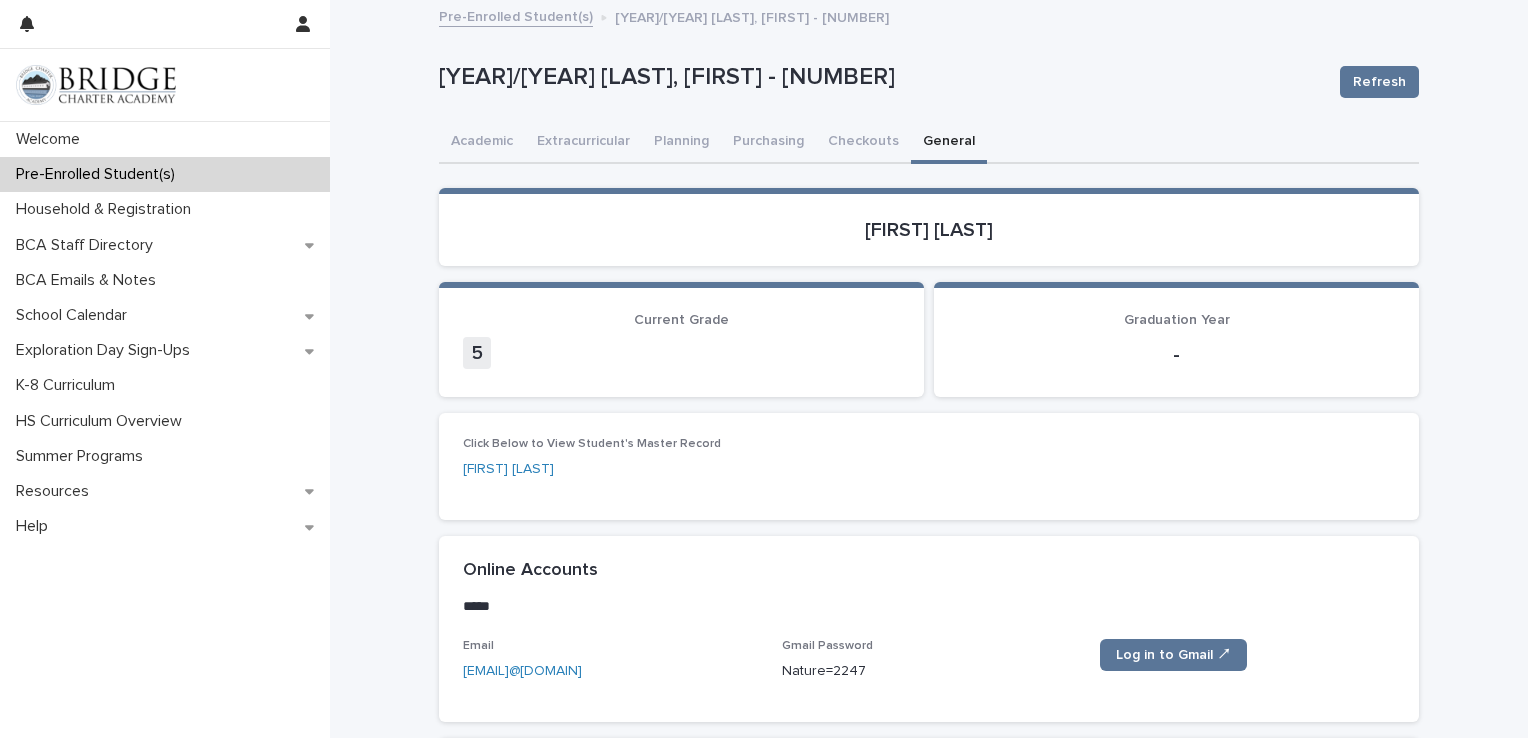 click on "Pre-Enrolled Student(s)" at bounding box center (99, 174) 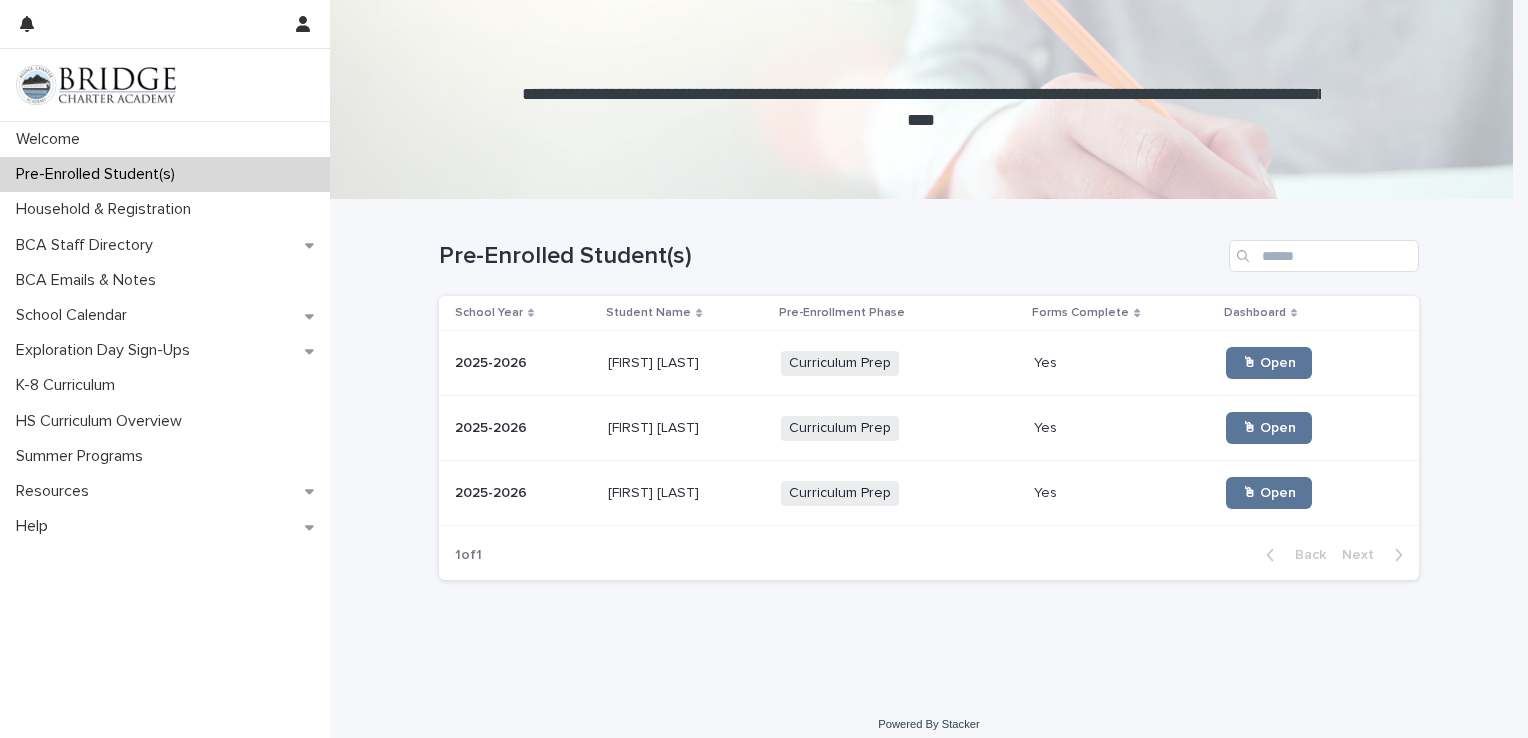 click on "Thaddius Vanderwall Thaddius Vanderwall" at bounding box center [686, 363] 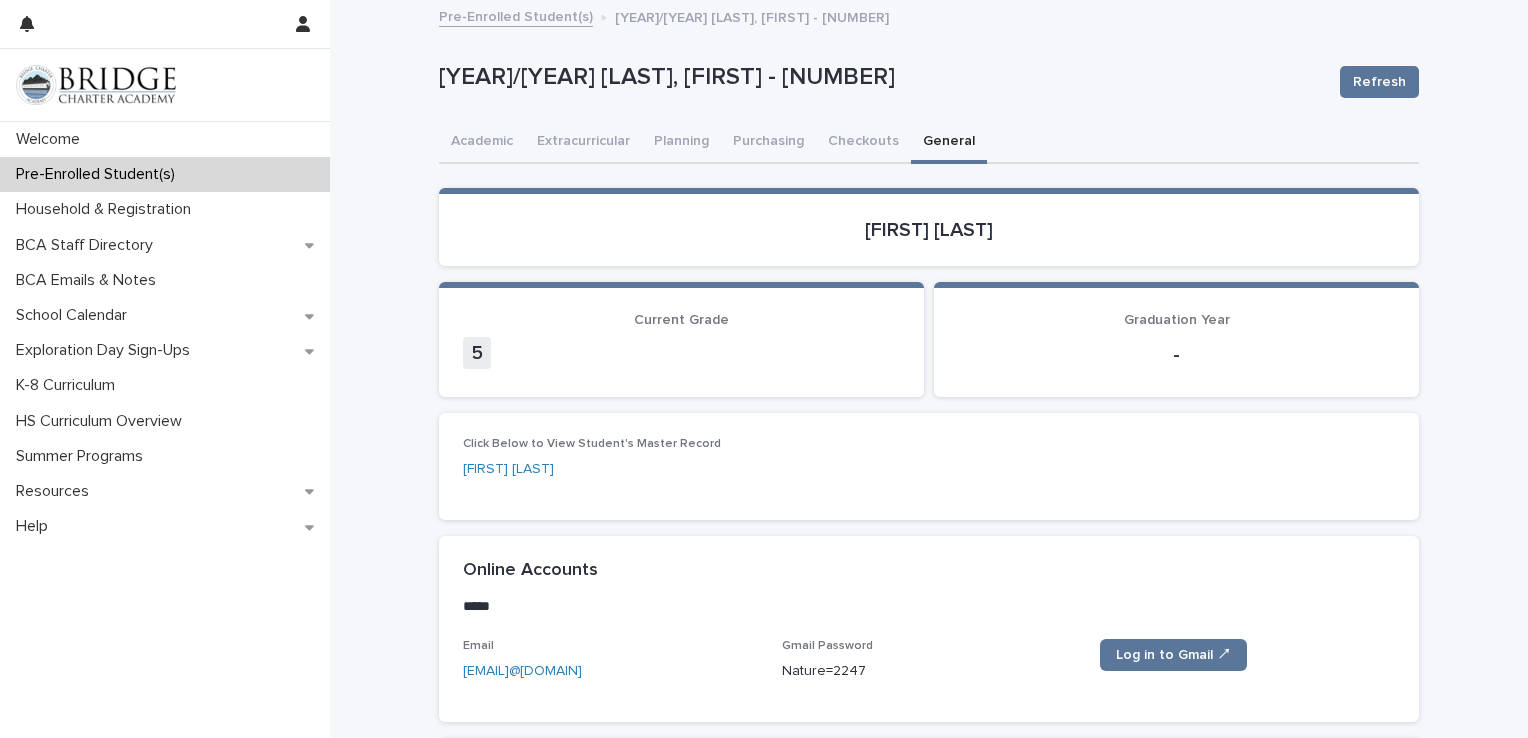 click on "General" at bounding box center (949, 143) 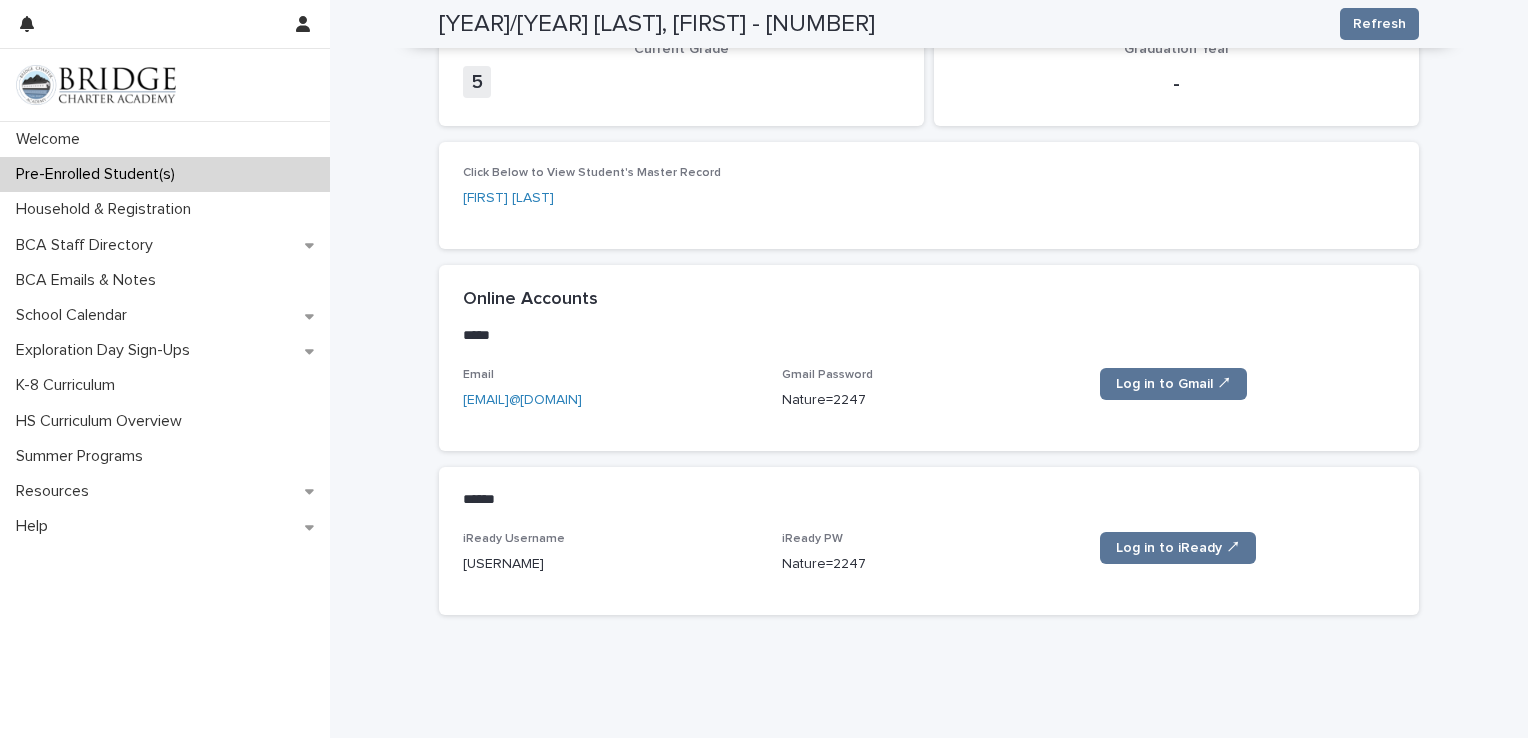 scroll, scrollTop: 300, scrollLeft: 0, axis: vertical 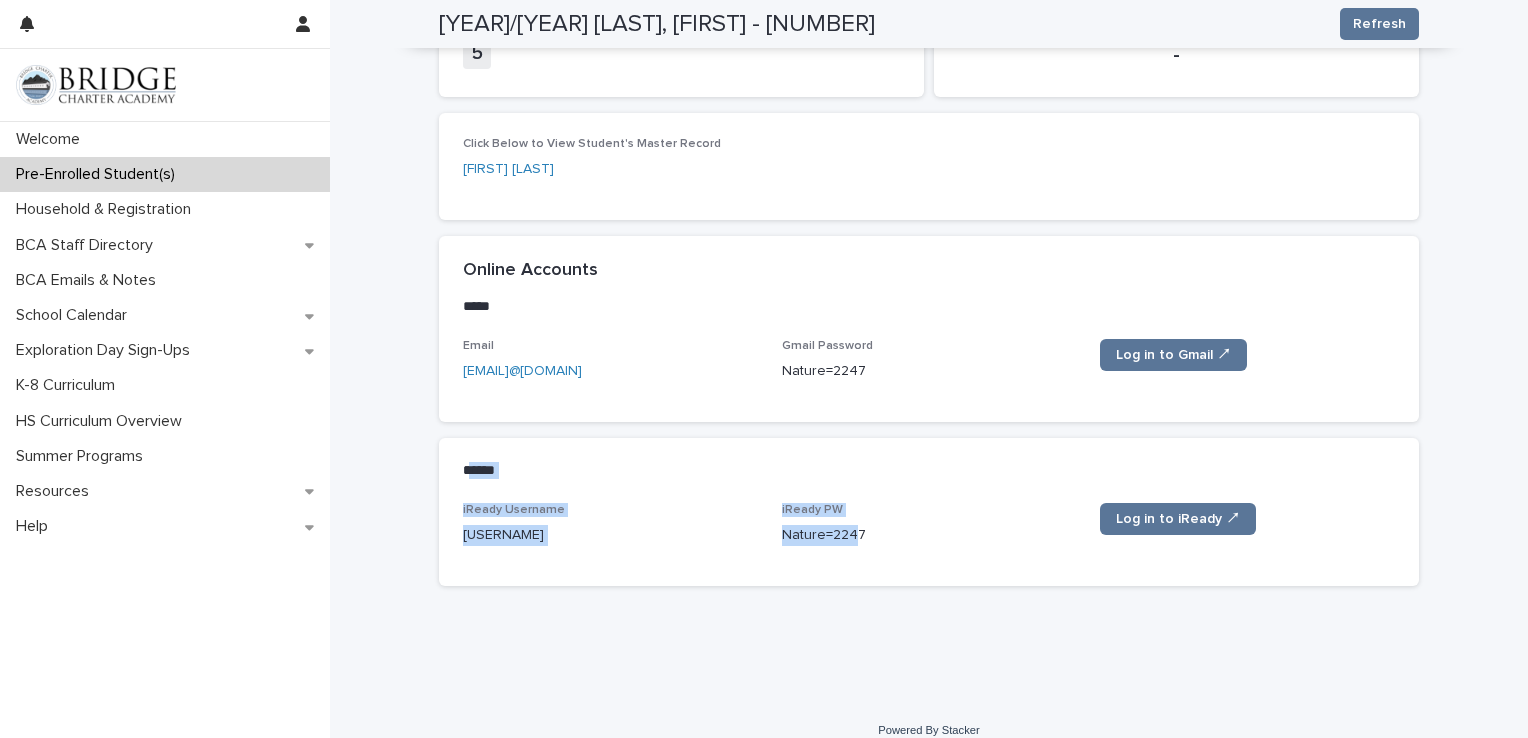 drag, startPoint x: 457, startPoint y: 466, endPoint x: 848, endPoint y: 543, distance: 398.50974 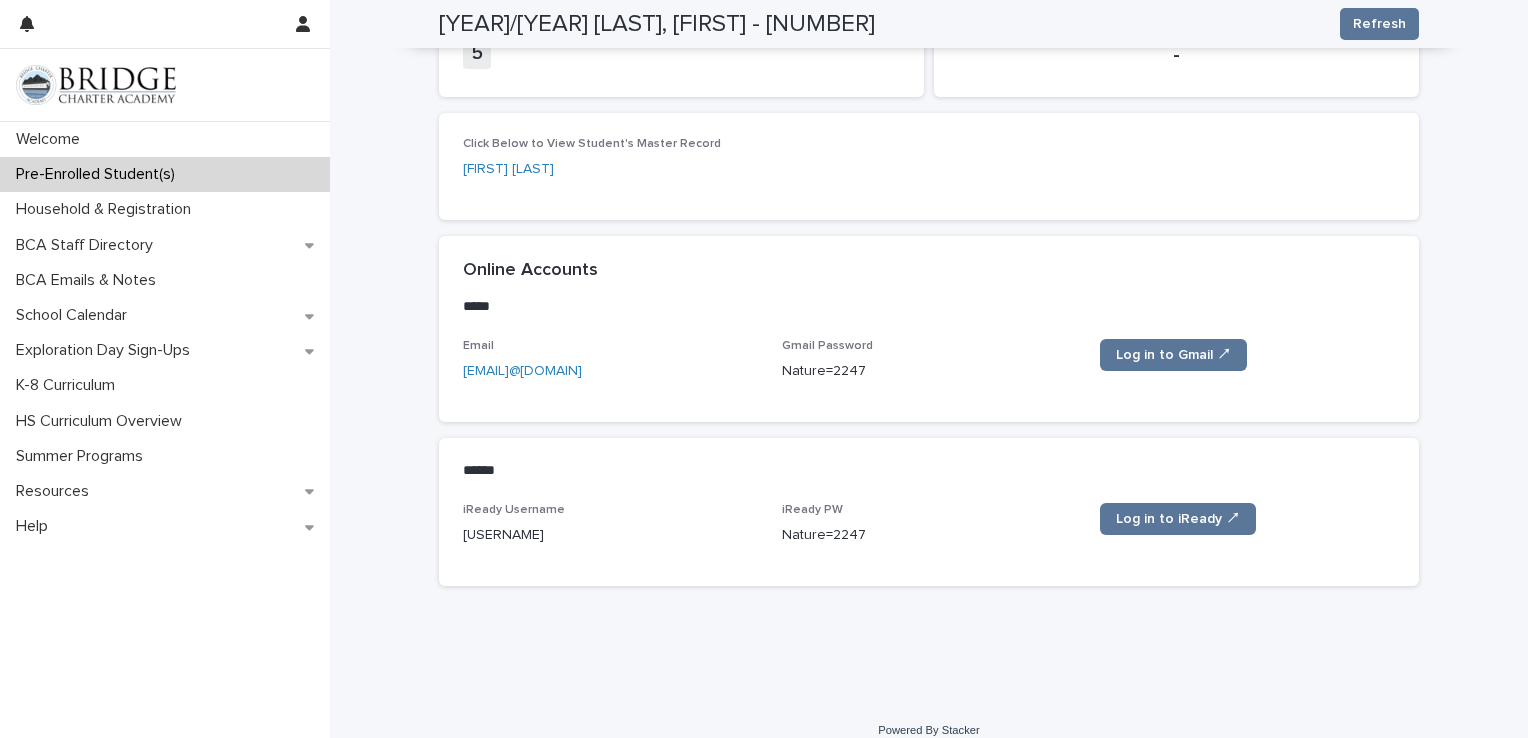 drag, startPoint x: 848, startPoint y: 543, endPoint x: 869, endPoint y: 544, distance: 21.023796 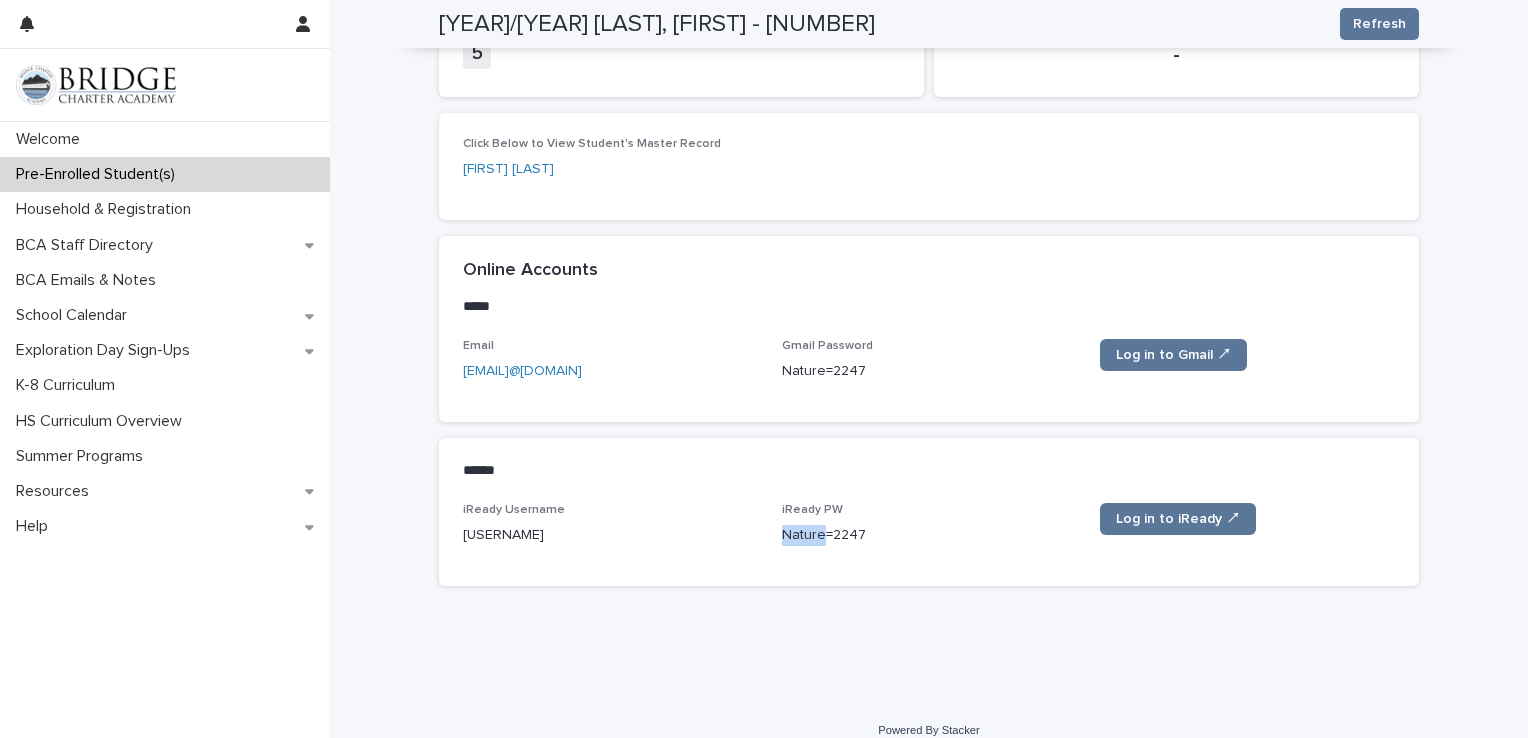 click on "Nature=2247" at bounding box center [929, 535] 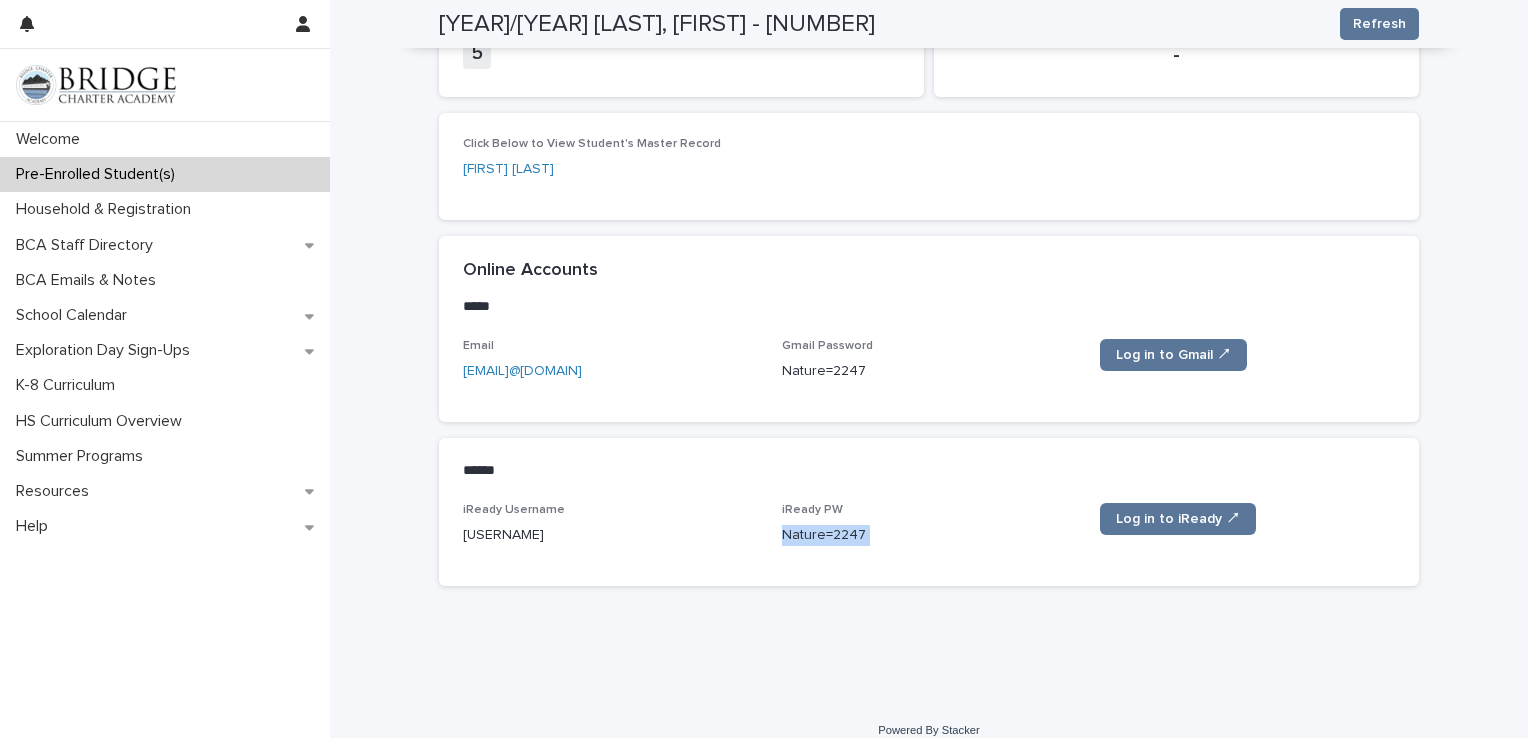 click on "Nature=2247" at bounding box center [929, 535] 